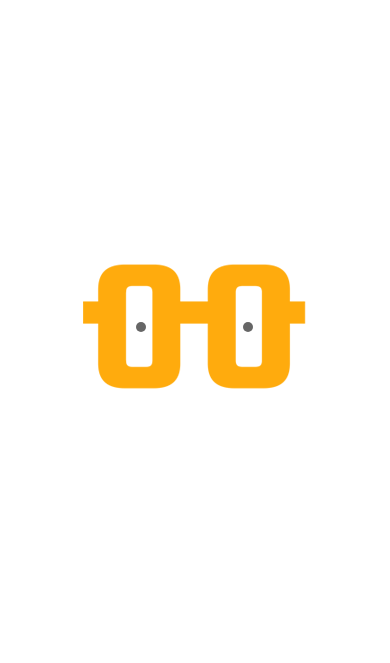 scroll, scrollTop: 76, scrollLeft: 44, axis: both 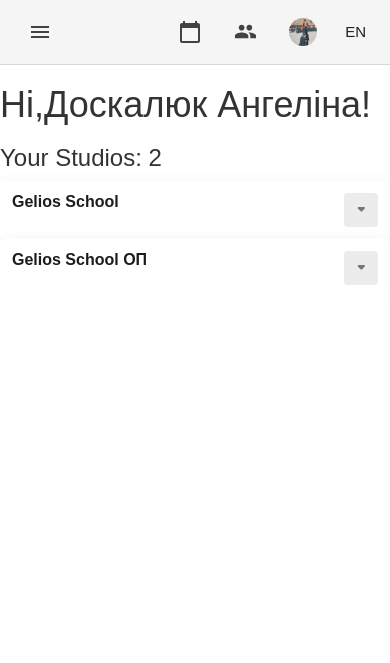 click on "For Business EN" at bounding box center (195, 32) 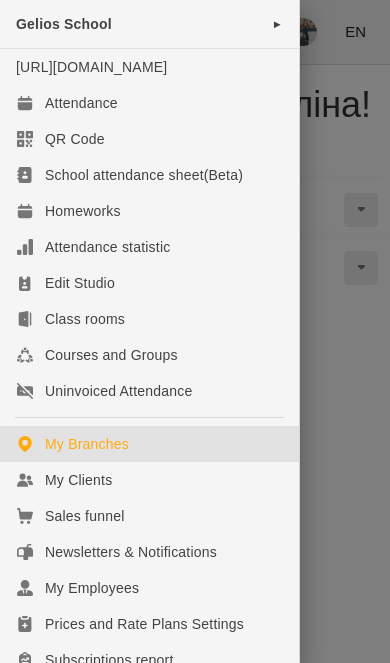 click on "My Clients" at bounding box center (149, 480) 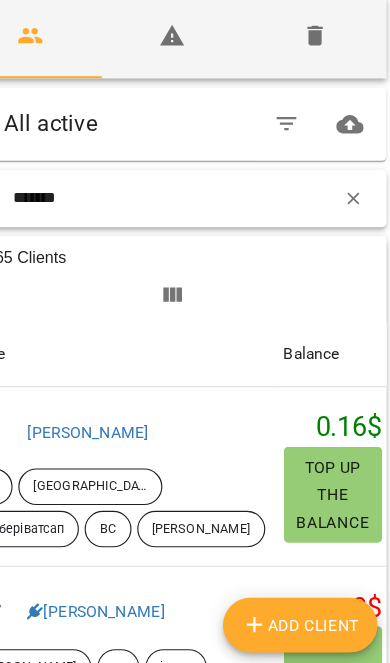 type on "*******" 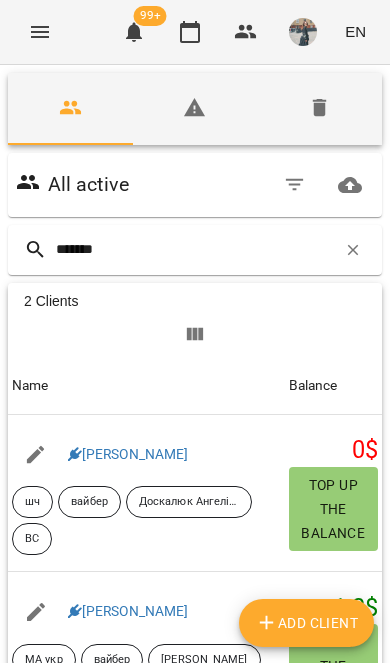 click on "[PERSON_NAME]" at bounding box center (128, 454) 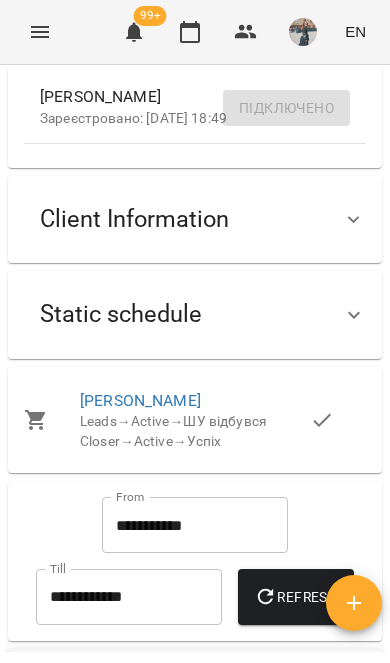 scroll, scrollTop: 540, scrollLeft: 0, axis: vertical 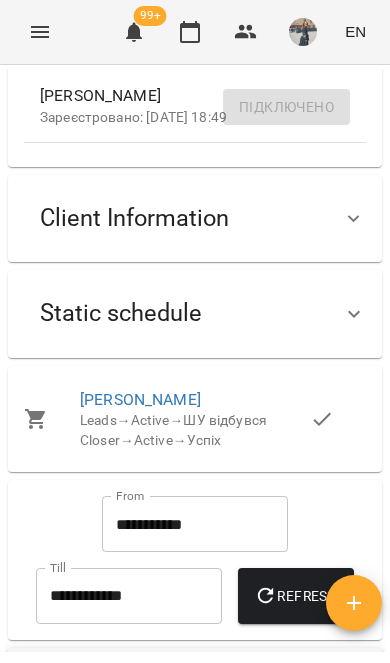click 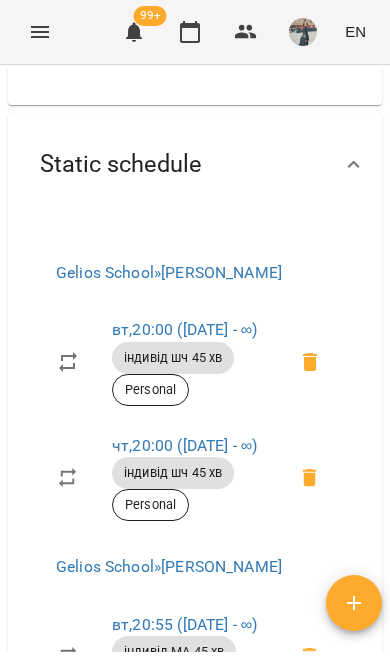 scroll, scrollTop: 755, scrollLeft: 0, axis: vertical 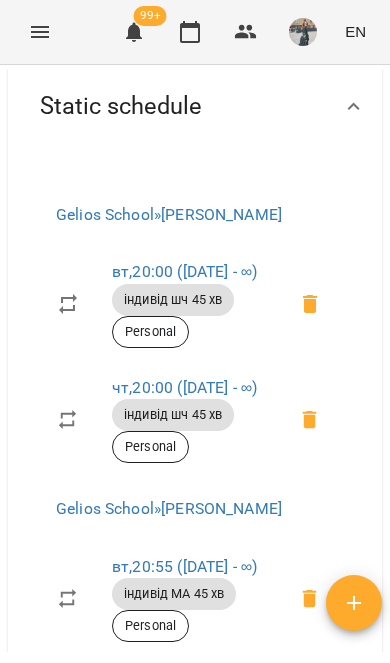 click on "чт ,  20:00   ([DATE] - ∞)" at bounding box center [184, 387] 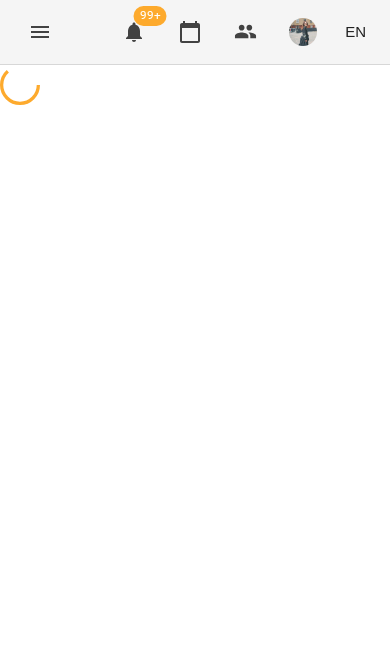 select on "*" 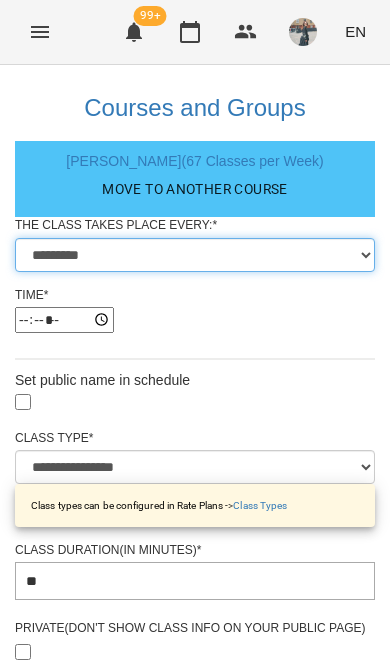 click on "********* ******** ****** ****** ******** ****** ******" at bounding box center [195, 255] 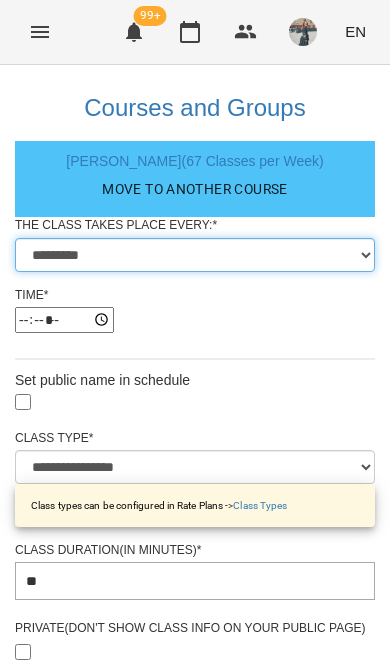 select on "*" 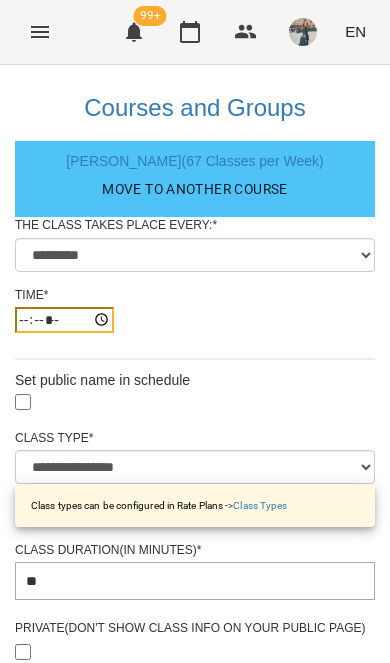 click on "*****" at bounding box center [64, 320] 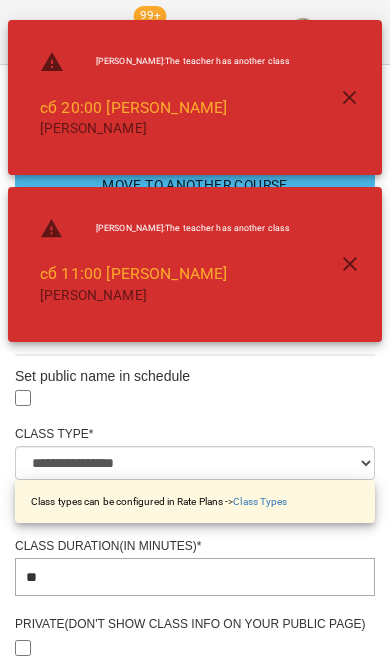 click at bounding box center [350, 264] 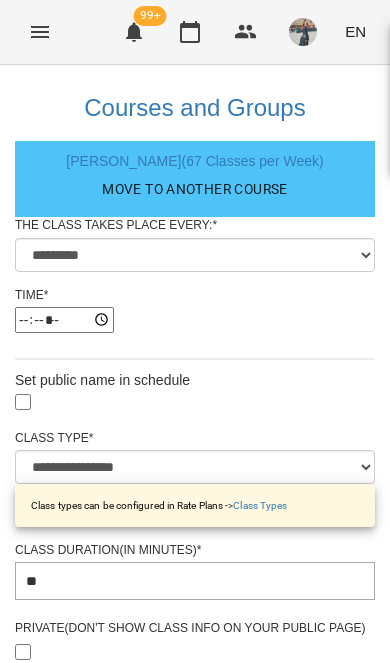 scroll, scrollTop: 0, scrollLeft: 0, axis: both 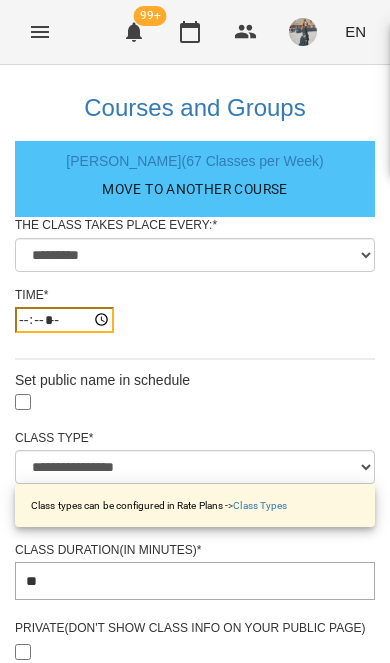click on "*****" at bounding box center (64, 320) 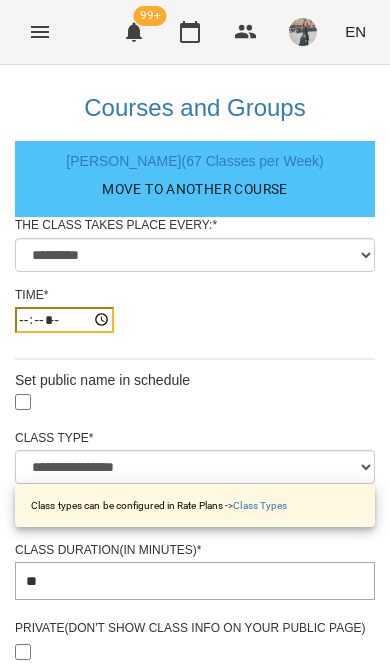 type on "*****" 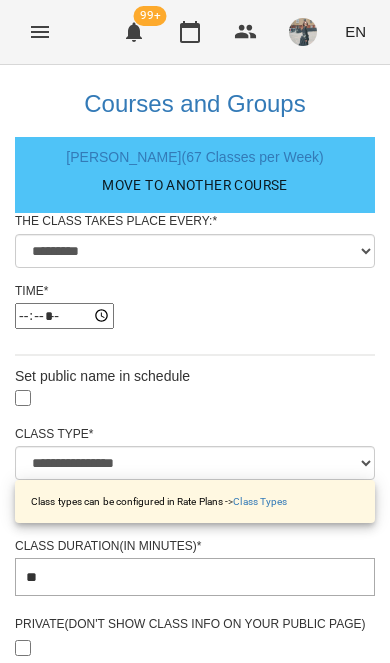 scroll, scrollTop: 1002, scrollLeft: 0, axis: vertical 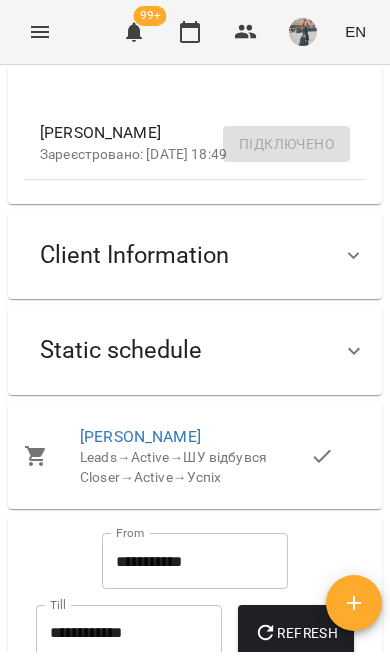 click on "Static schedule" at bounding box center (195, 350) 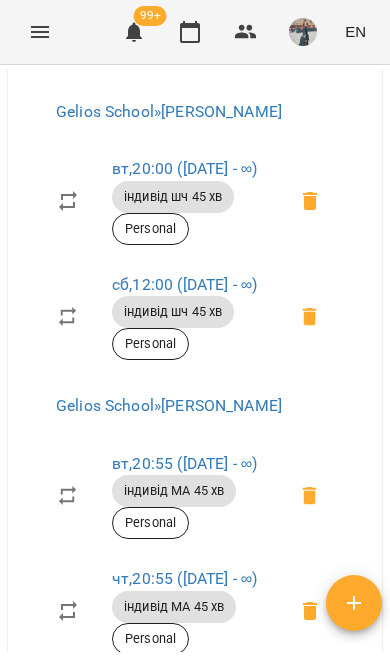 scroll, scrollTop: 903, scrollLeft: 0, axis: vertical 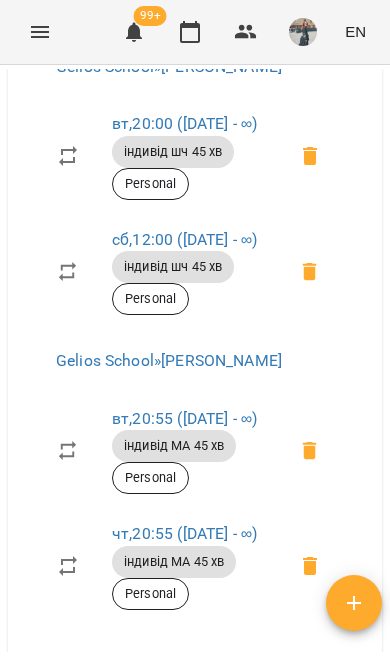 click on "чт ,  20:55   ([DATE] - ∞)" at bounding box center [184, 533] 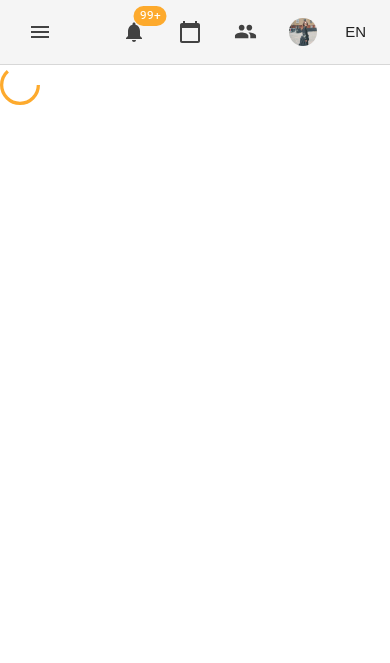 select on "*" 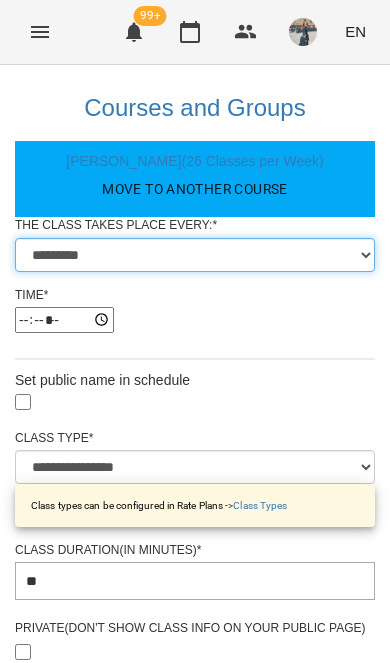 click on "********* ******** ****** ****** ******** ****** ******" at bounding box center (195, 255) 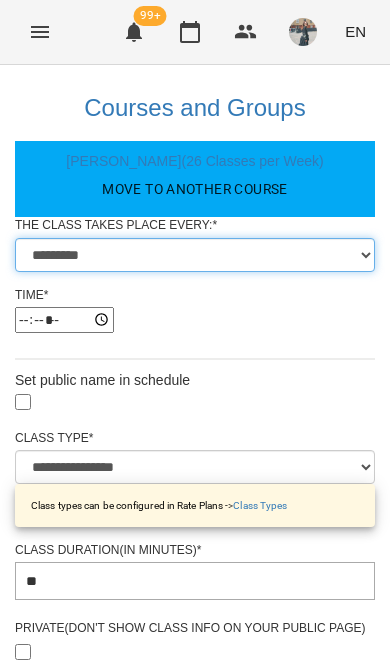 select on "*" 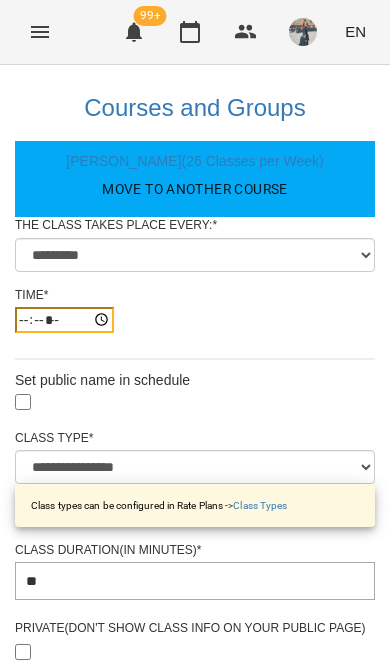 click on "*****" at bounding box center [64, 320] 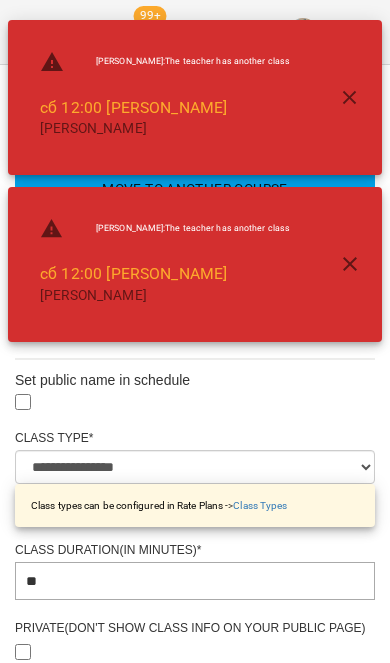 type on "*****" 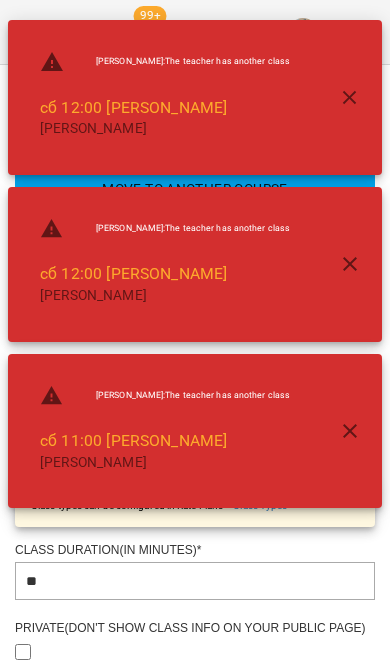click at bounding box center [350, 431] 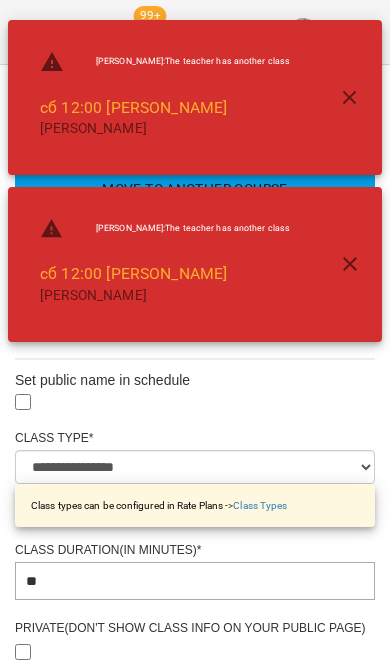 click 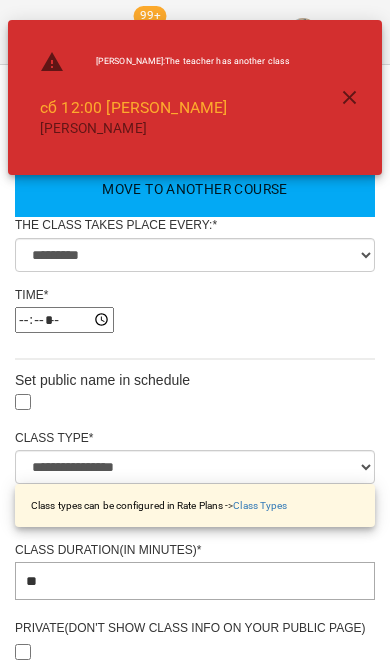 click at bounding box center (350, 98) 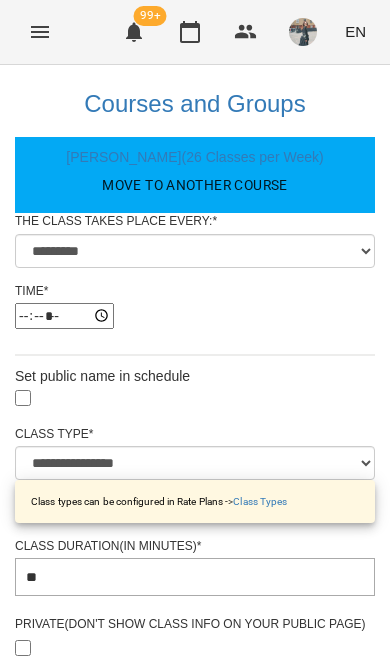 click on "Update Class's Schedule" at bounding box center [195, 1450] 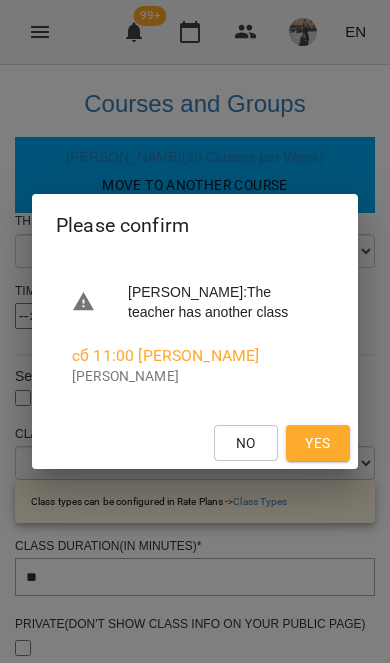 click on "Yes" at bounding box center [318, 443] 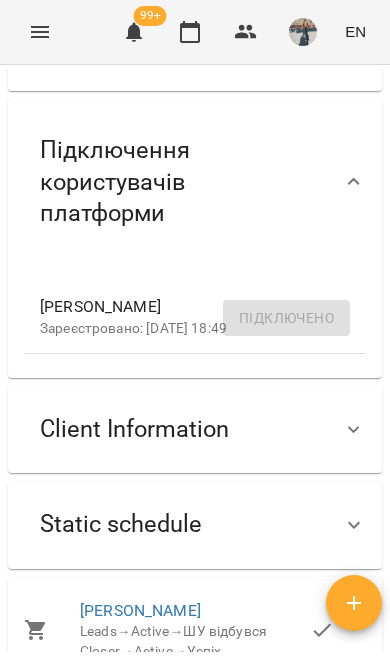 scroll, scrollTop: 744, scrollLeft: 0, axis: vertical 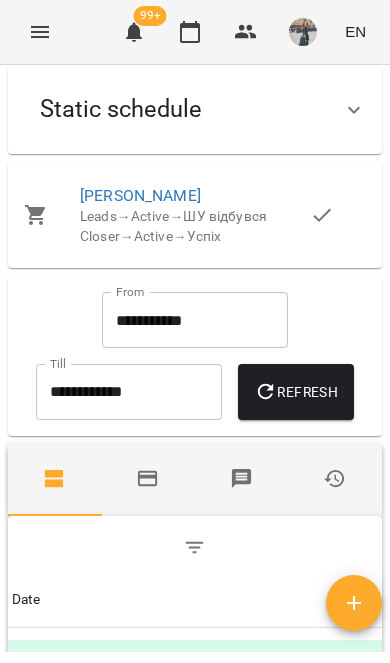 click 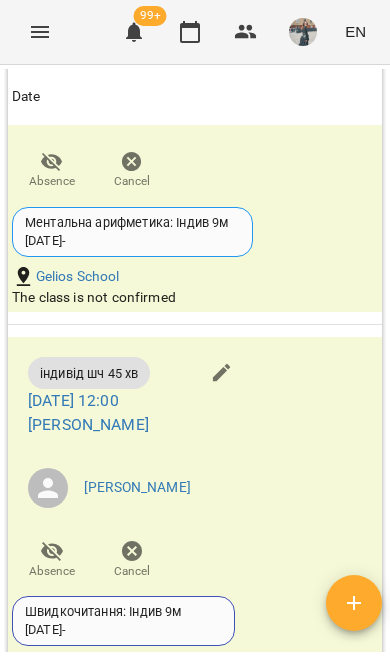 scroll, scrollTop: 3469, scrollLeft: 0, axis: vertical 